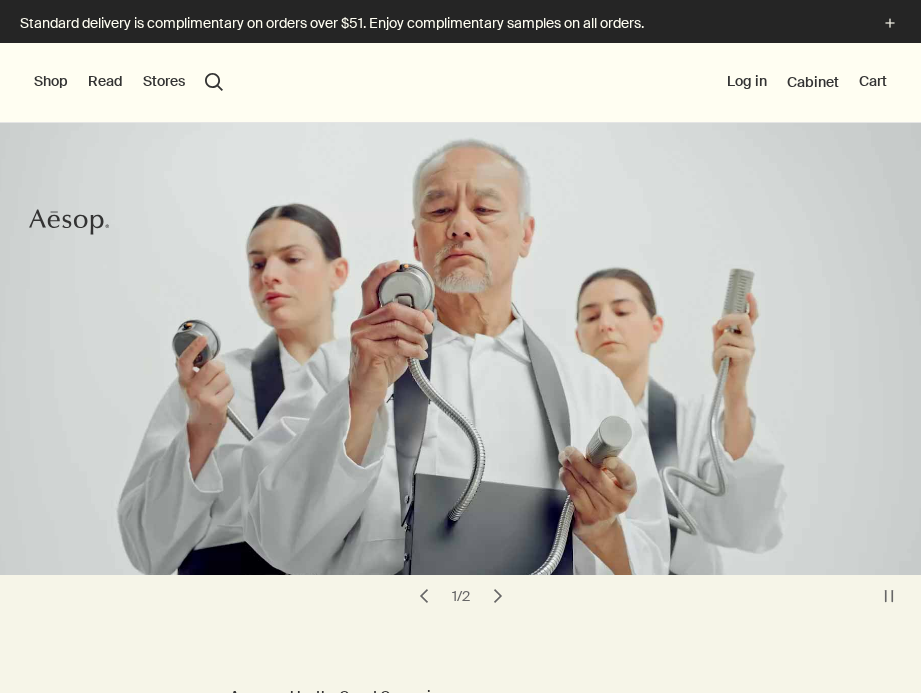 scroll, scrollTop: 0, scrollLeft: 0, axis: both 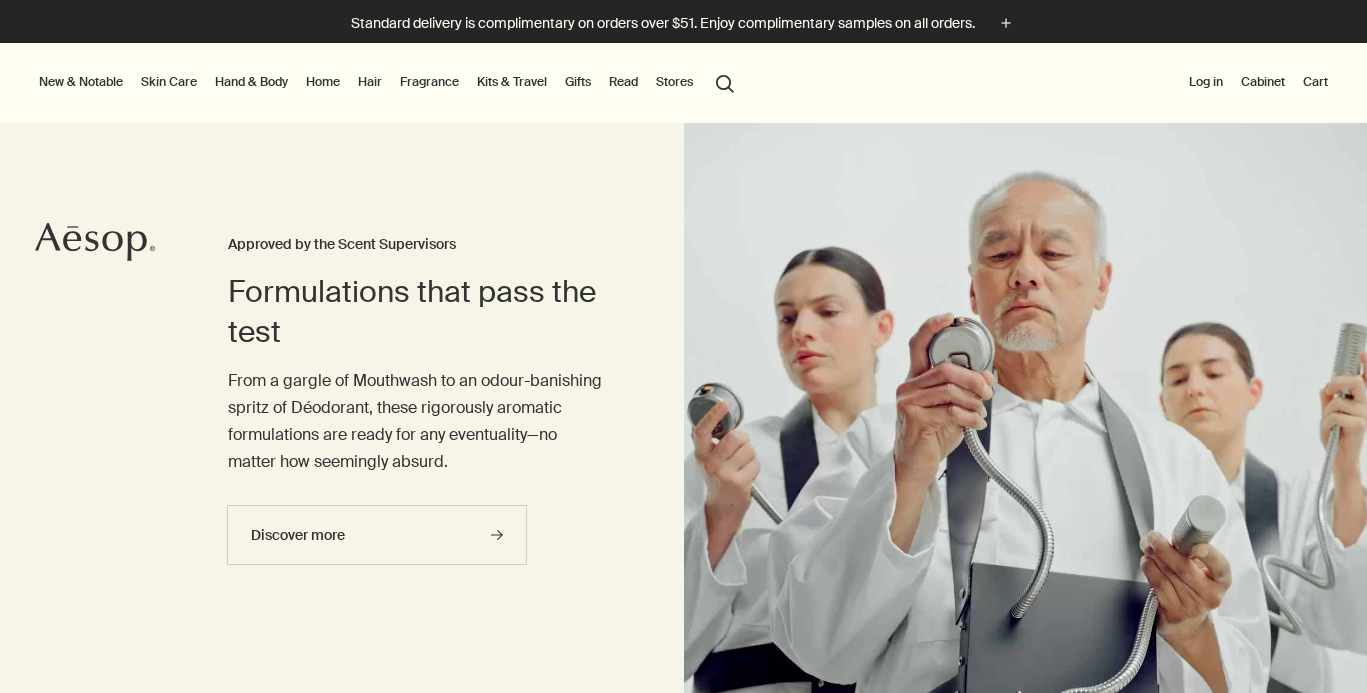 click at bounding box center (683, 6820) 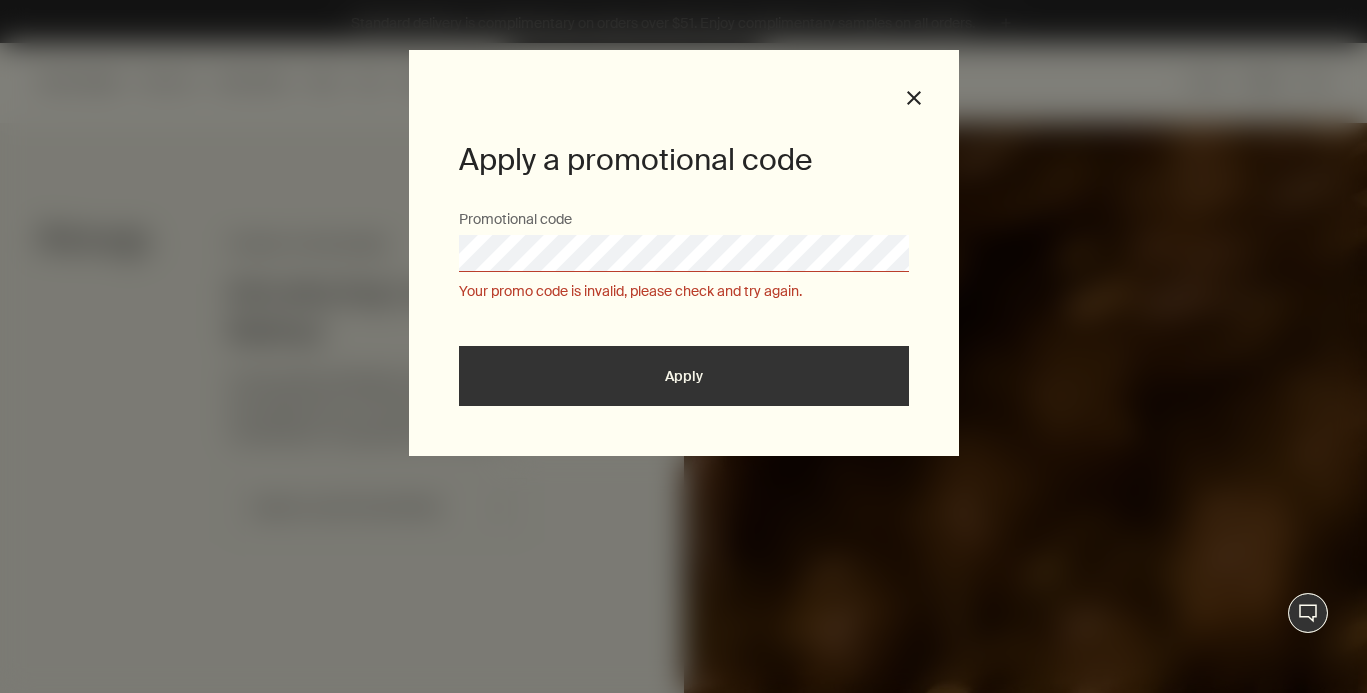 click at bounding box center (683, 6820) 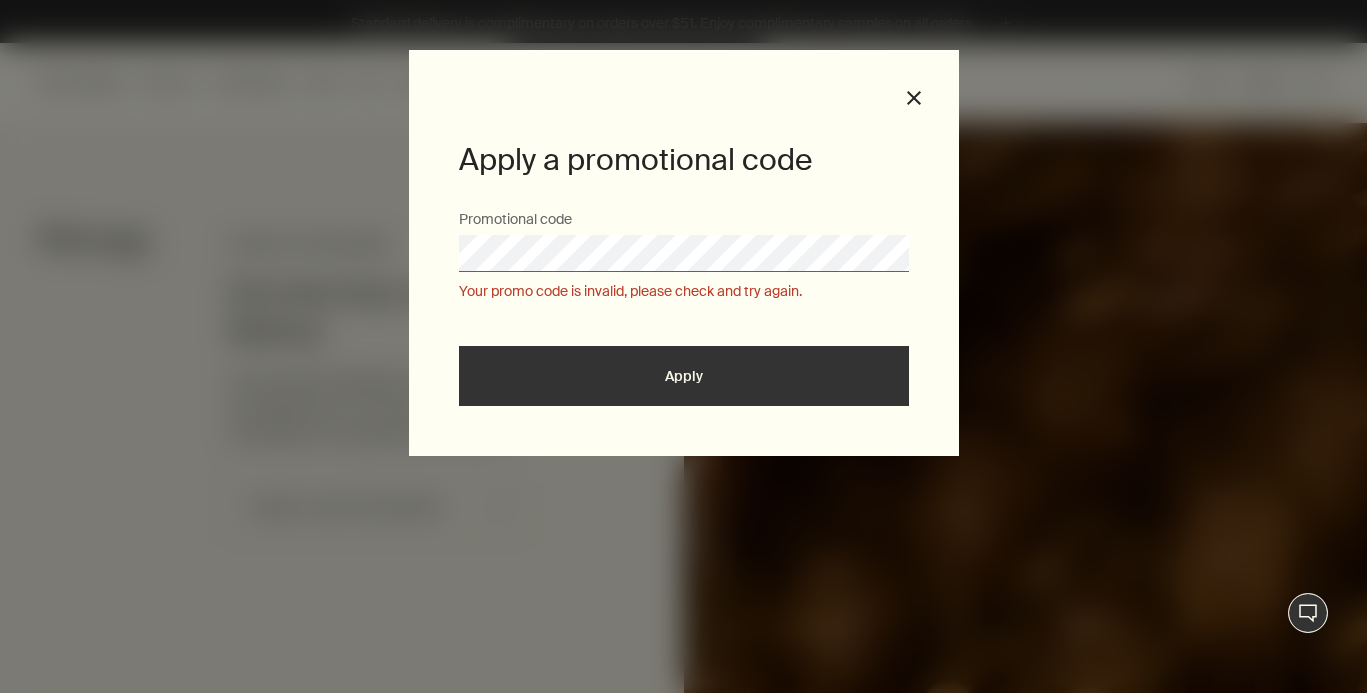 click on "Apply a promotional code" at bounding box center (684, 155) 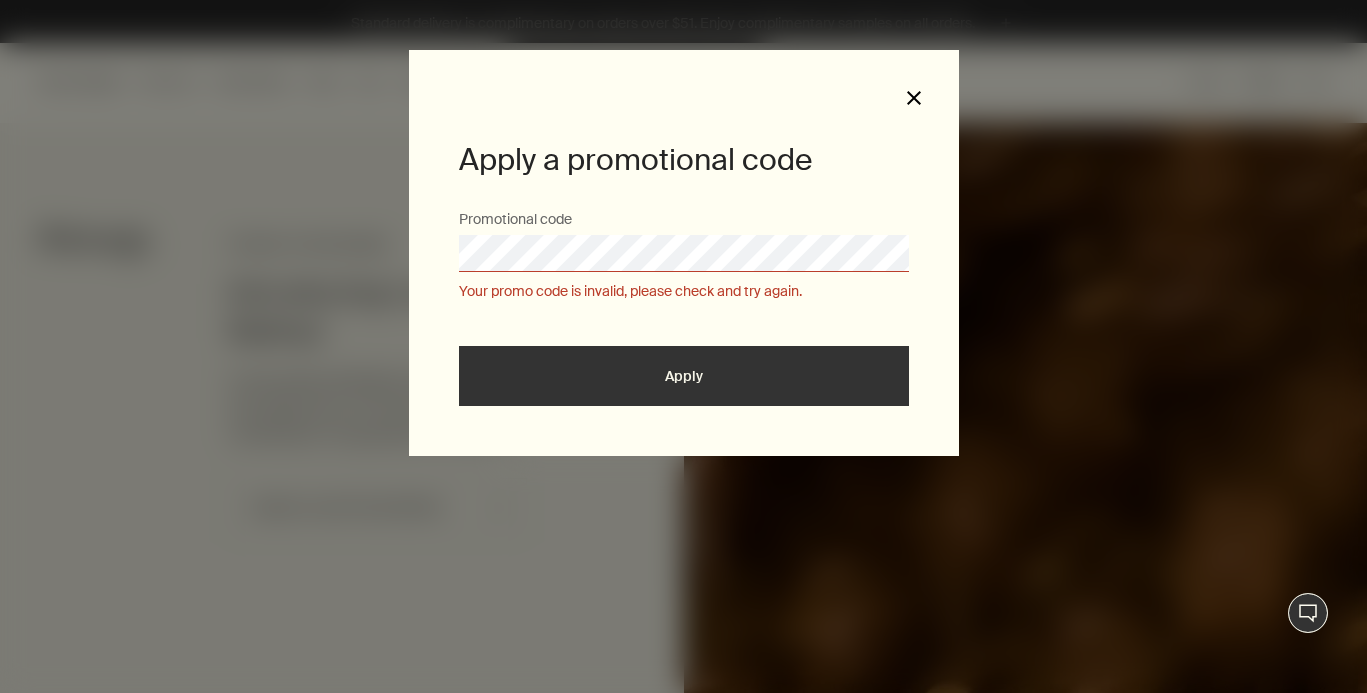 click on "close" at bounding box center [914, 98] 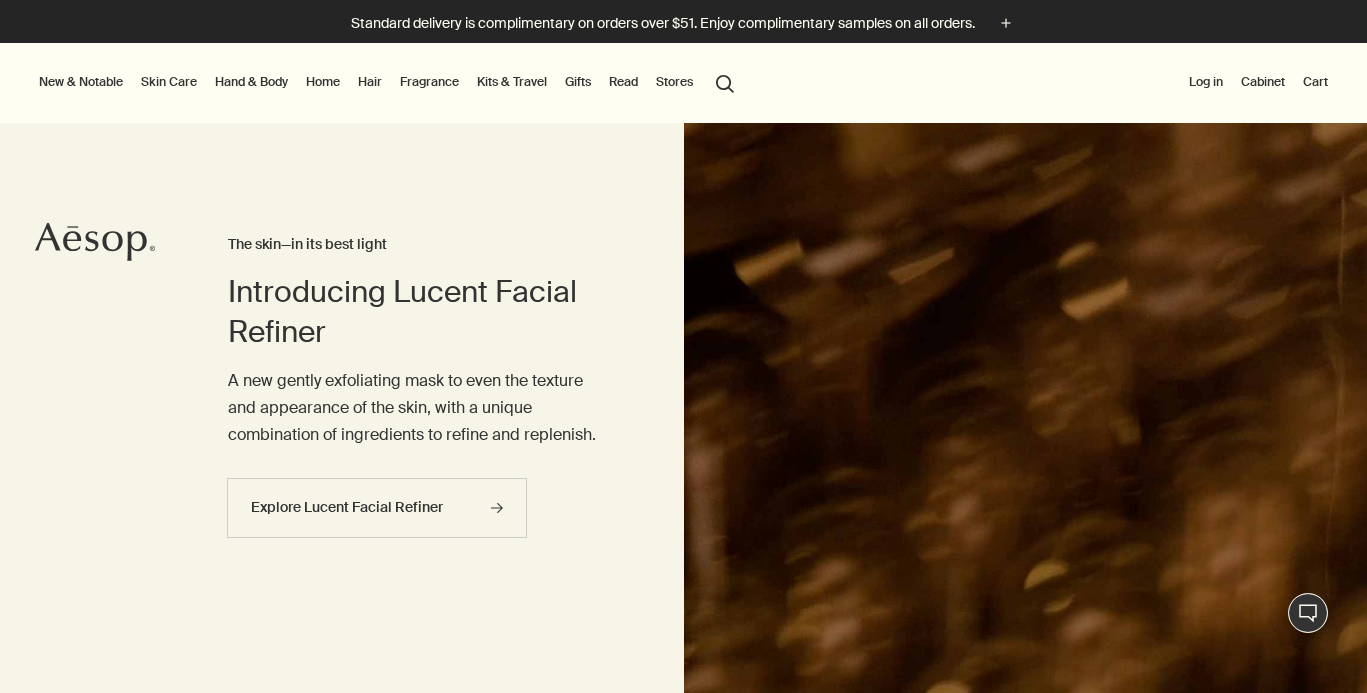 click at bounding box center [683, 6820] 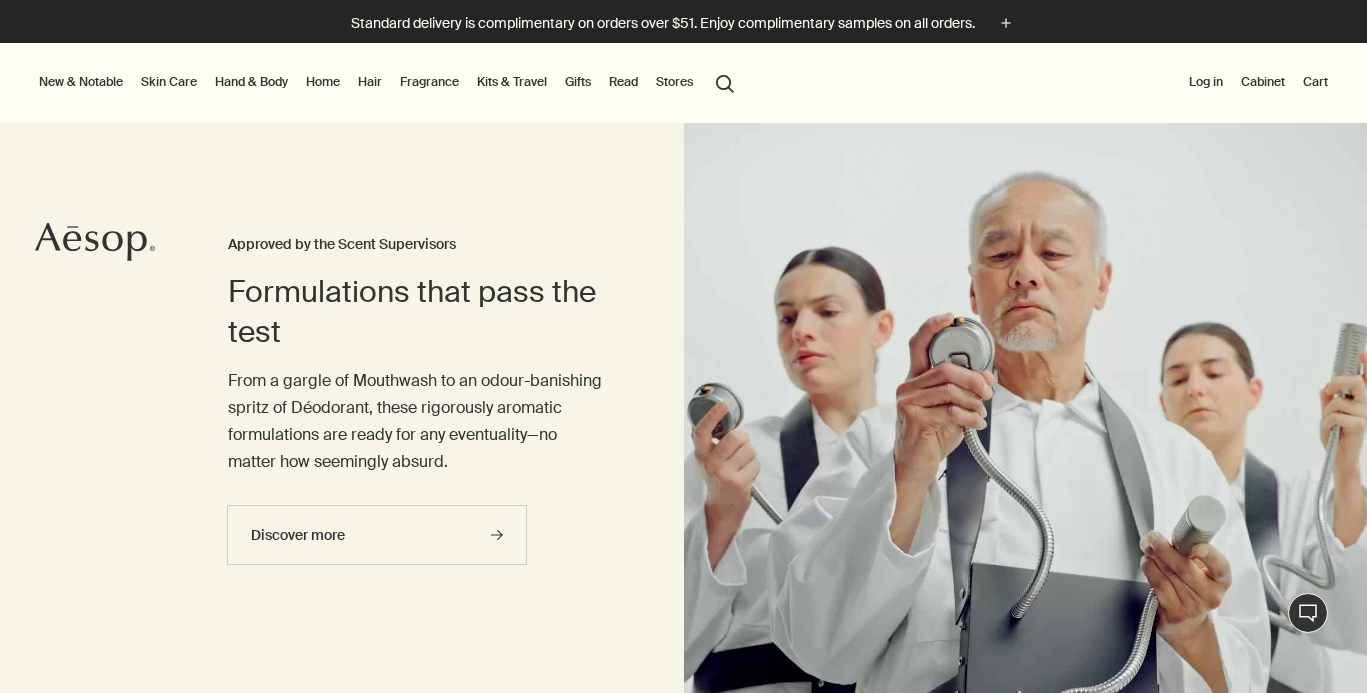 click on "Gifts" at bounding box center (578, 82) 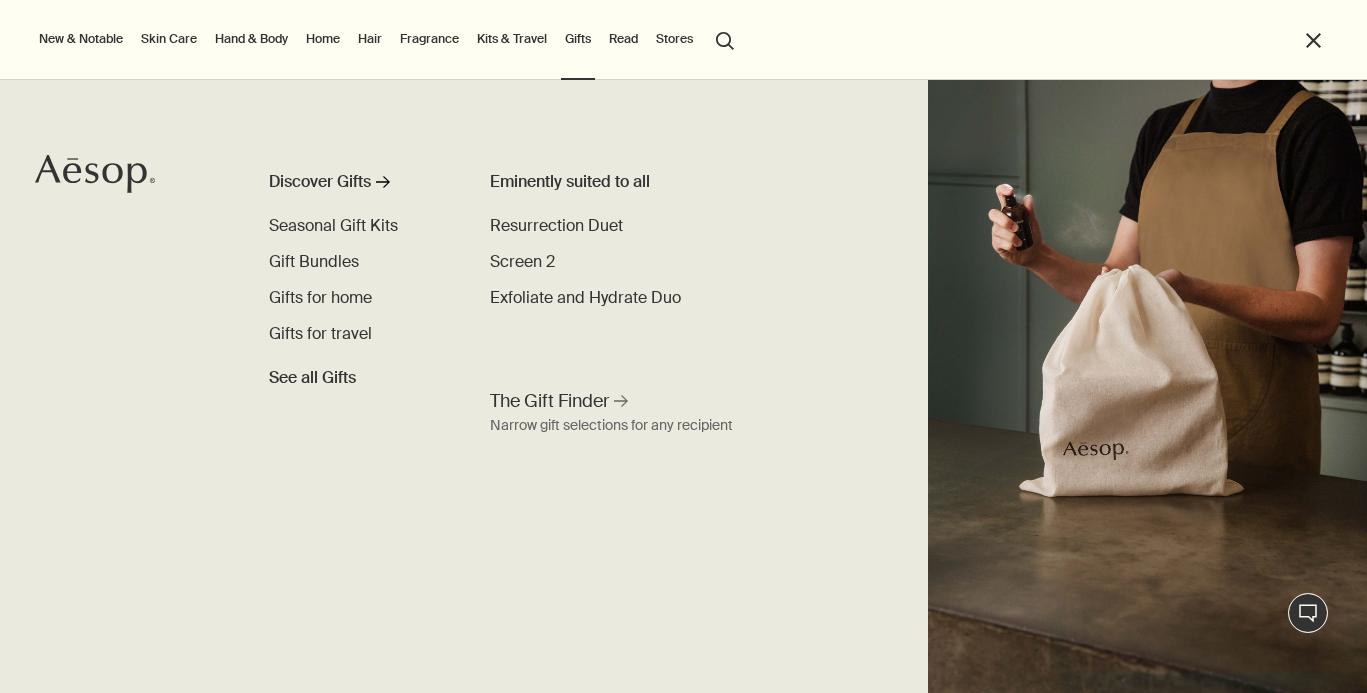 scroll, scrollTop: 0, scrollLeft: 0, axis: both 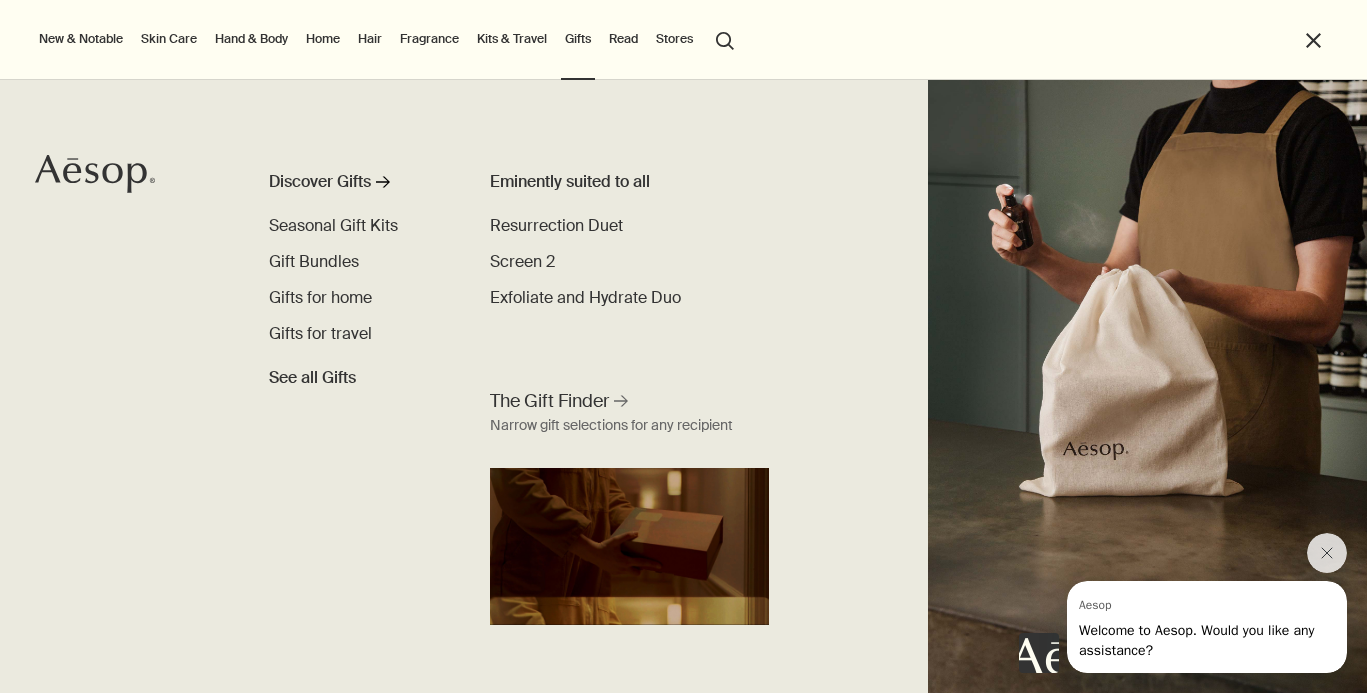 click on "New & Notable New additions Lucent Facial Refiner Eleos Nourishing Body Cleanser Aurner Eau de Parfum Virēre Eau de Parfum Notable formulations Reverence Aromatique Hand Wash Geranium Leaf Body Cleanser Resurrection Aromatique Hand Balm Immaculate Facial Tonic Skin Care Discover Skin Care   rightArrow Cleansers & Exfoliants Treat & Masque Toners Hydrators & Moisturisers Eye & Lip Care Shaving Sun Care Skin Care Kits See all Skin Care Skin type or concern Normal Dry Oily Combination Sensitive Mature Seasonal Skin Care Summer Winter New additions Lucent Facial Refiner Immaculate Facial Tonic An introduction to skin types   rightArrow Lessons from the lab Hand & Body Discover Hand & Body   rightArrow Hand Washes & Balms Bar Soaps Body Cleansers & Scrubs Body Balms & Oils Oral Care & Deodorants See all Hand & Body New additions Eleos Nourishing Body Cleanser Eleos Aromatique Hand Balm Refresh Body Cleansing Slab New Eleos Nourishing Body Cleanser   rightArrow The shower, your stage Home Discover Home   Incense" at bounding box center (678, 40) 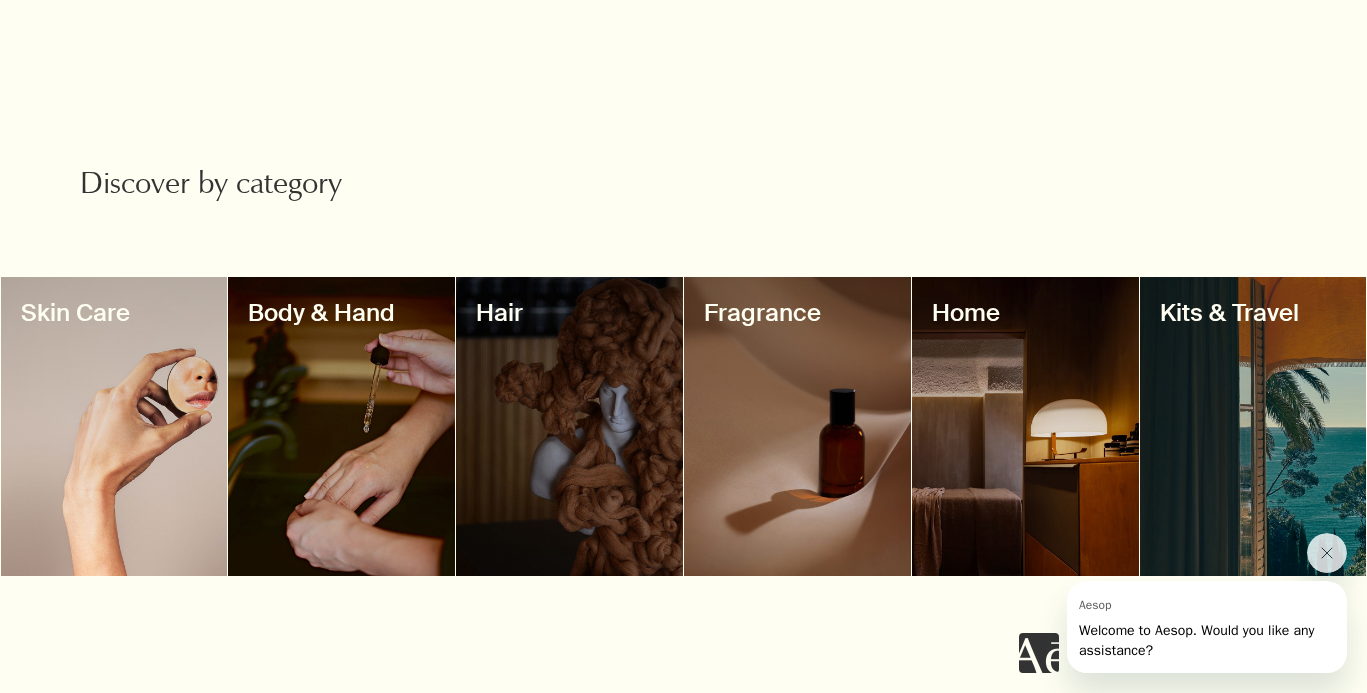 scroll, scrollTop: 1642, scrollLeft: 0, axis: vertical 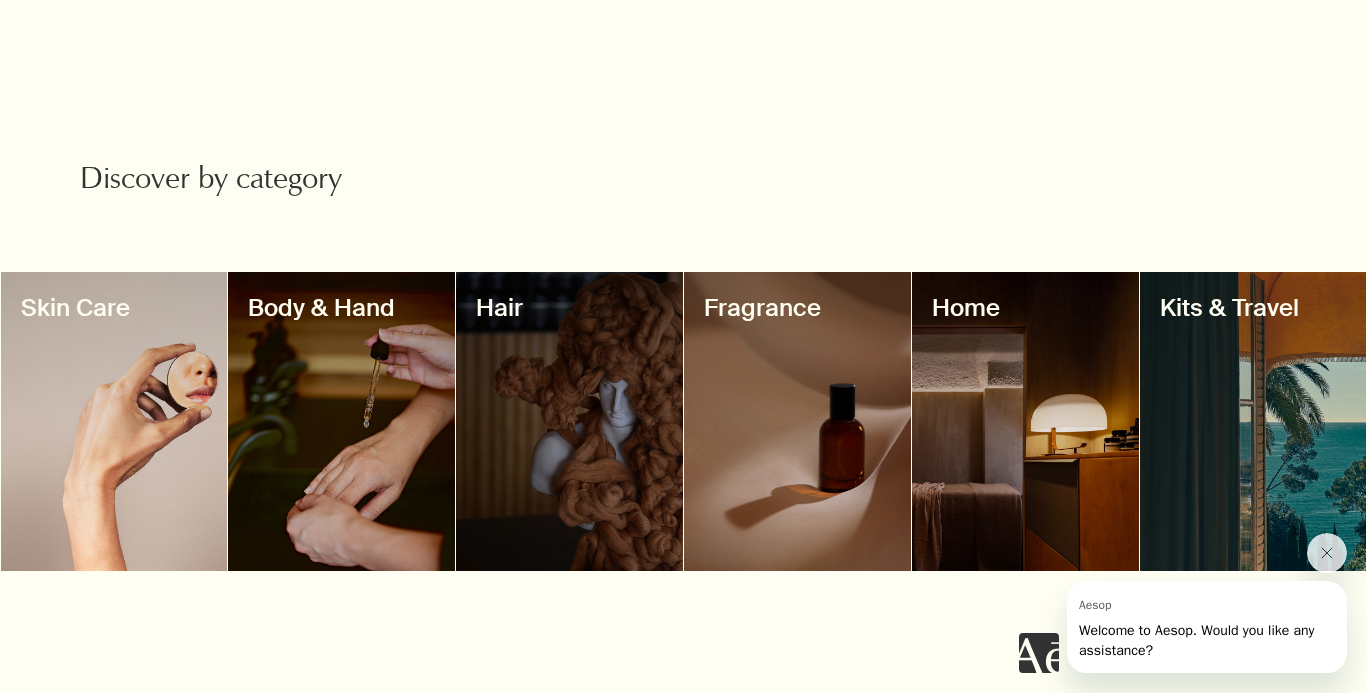 click at bounding box center [341, 421] 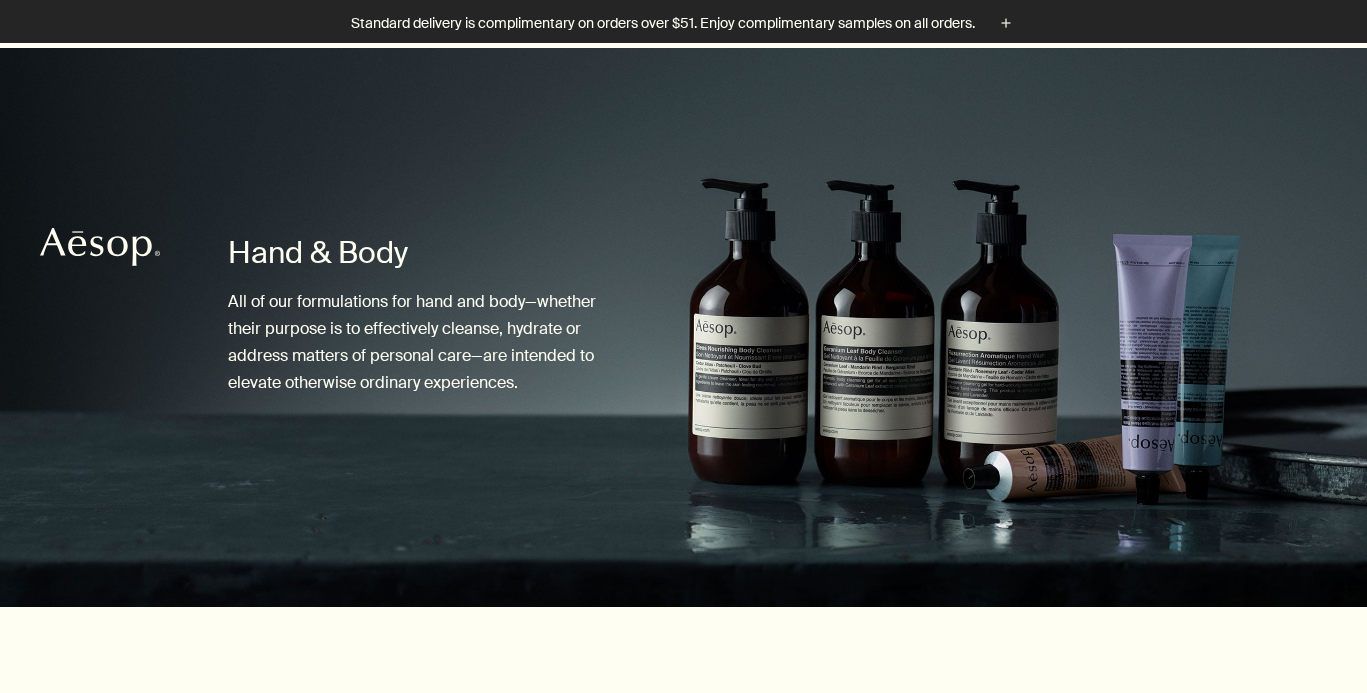 scroll, scrollTop: 646, scrollLeft: 0, axis: vertical 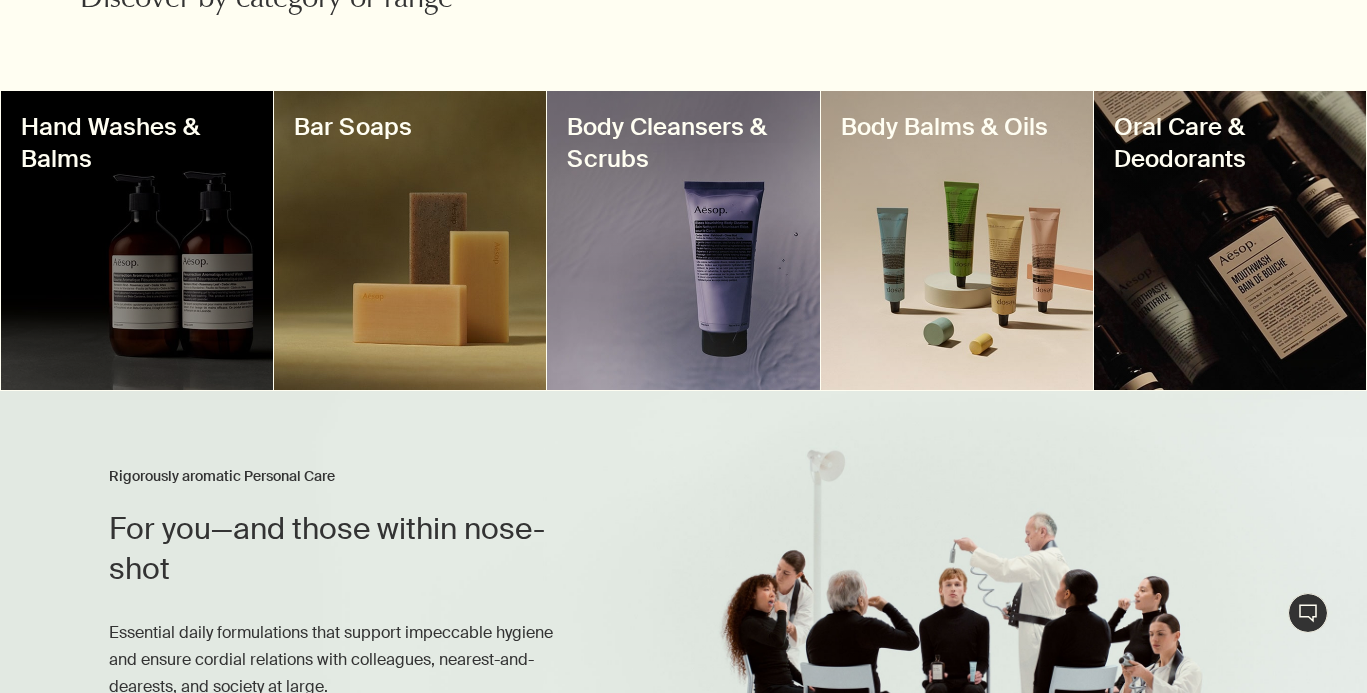 click at bounding box center [137, 240] 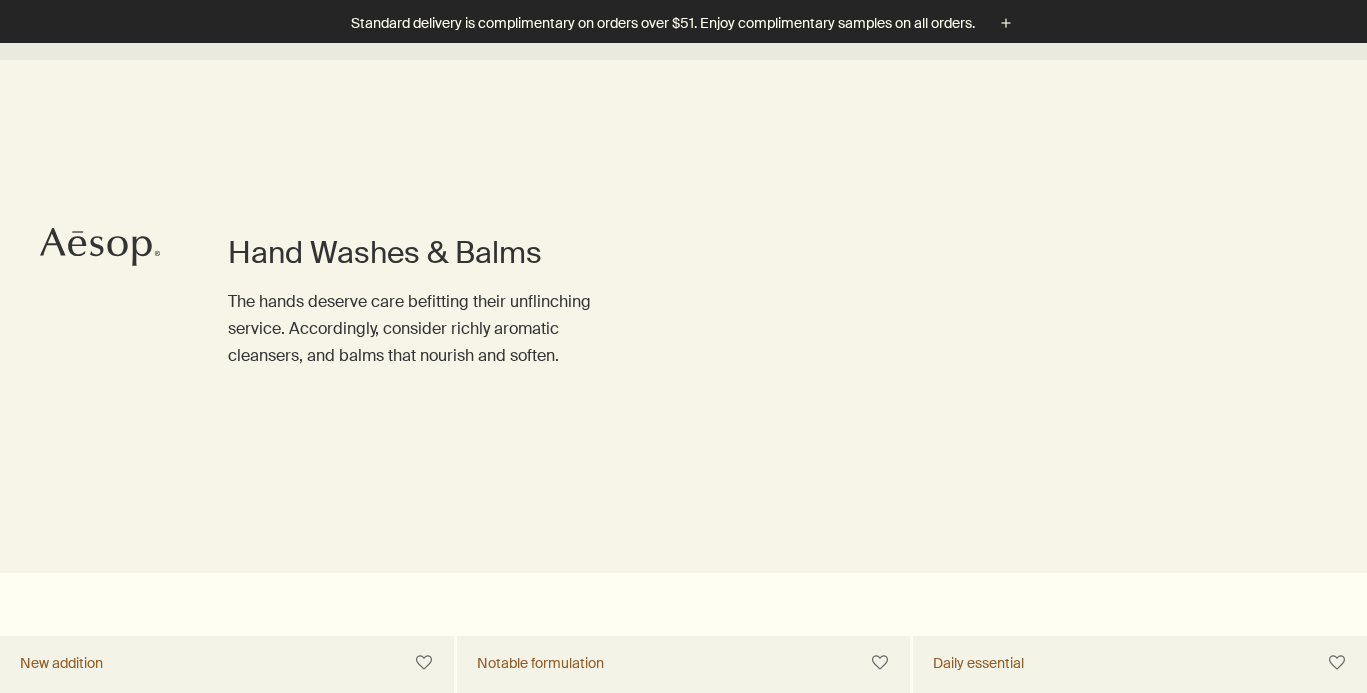 scroll, scrollTop: 616, scrollLeft: 0, axis: vertical 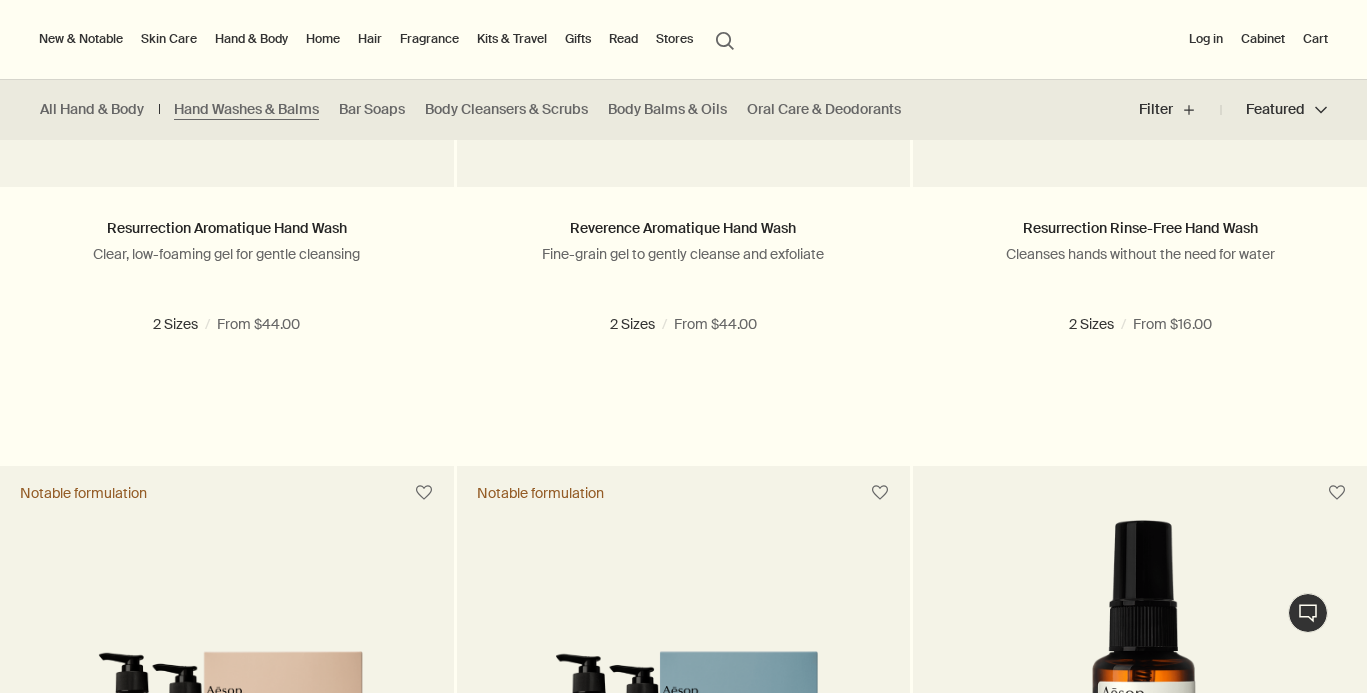 click on "search Search" at bounding box center [725, 39] 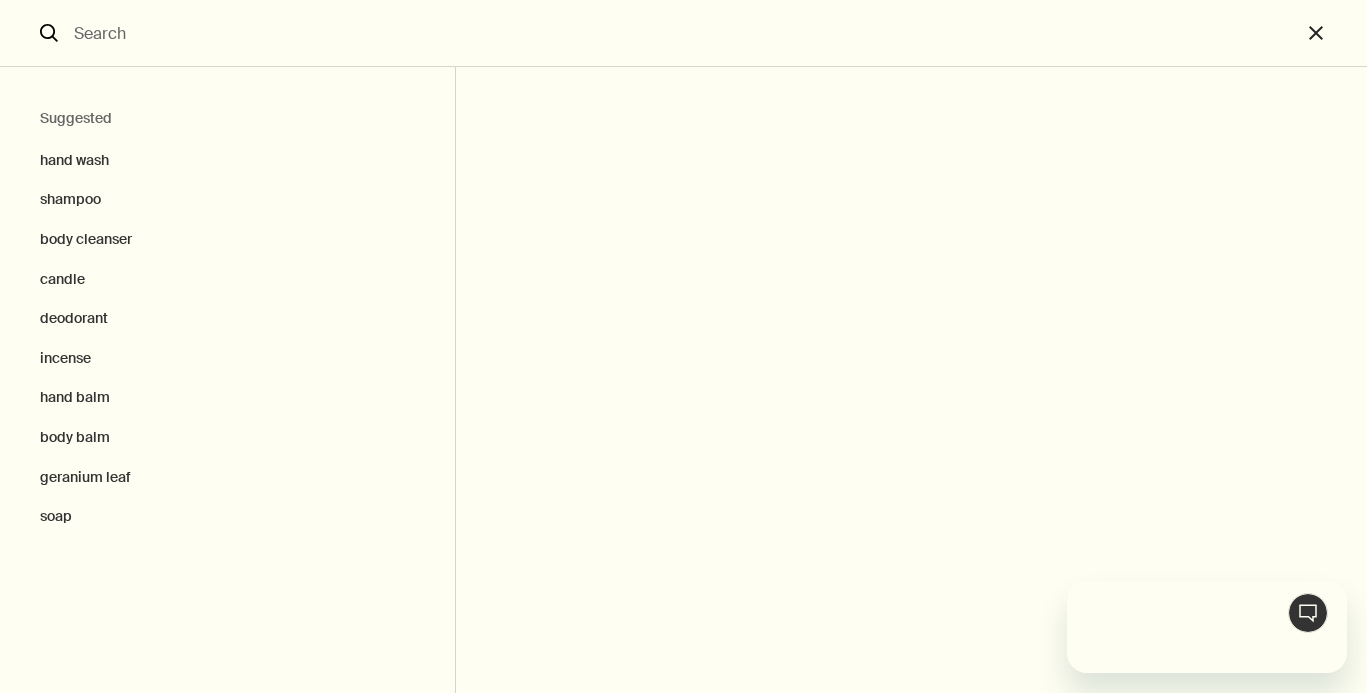 scroll, scrollTop: 0, scrollLeft: 0, axis: both 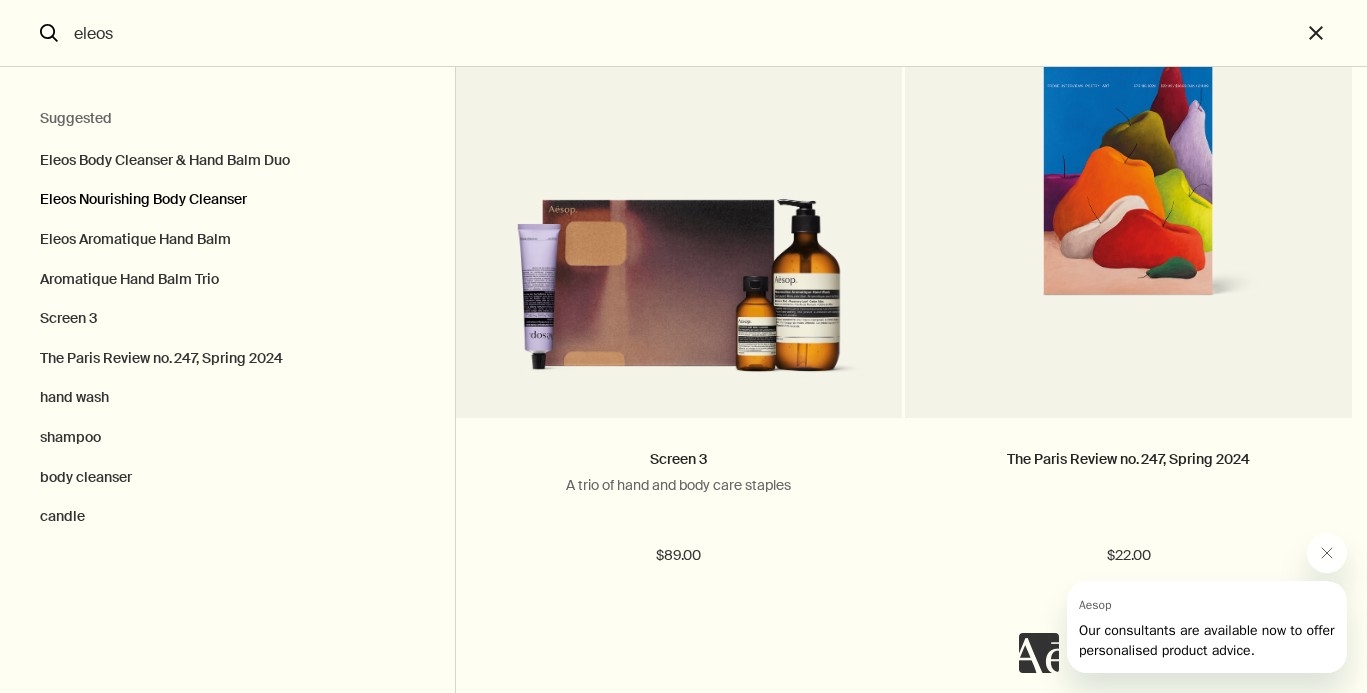 click on "Eleos Nourishing Body Cleanser" at bounding box center [227, 156] 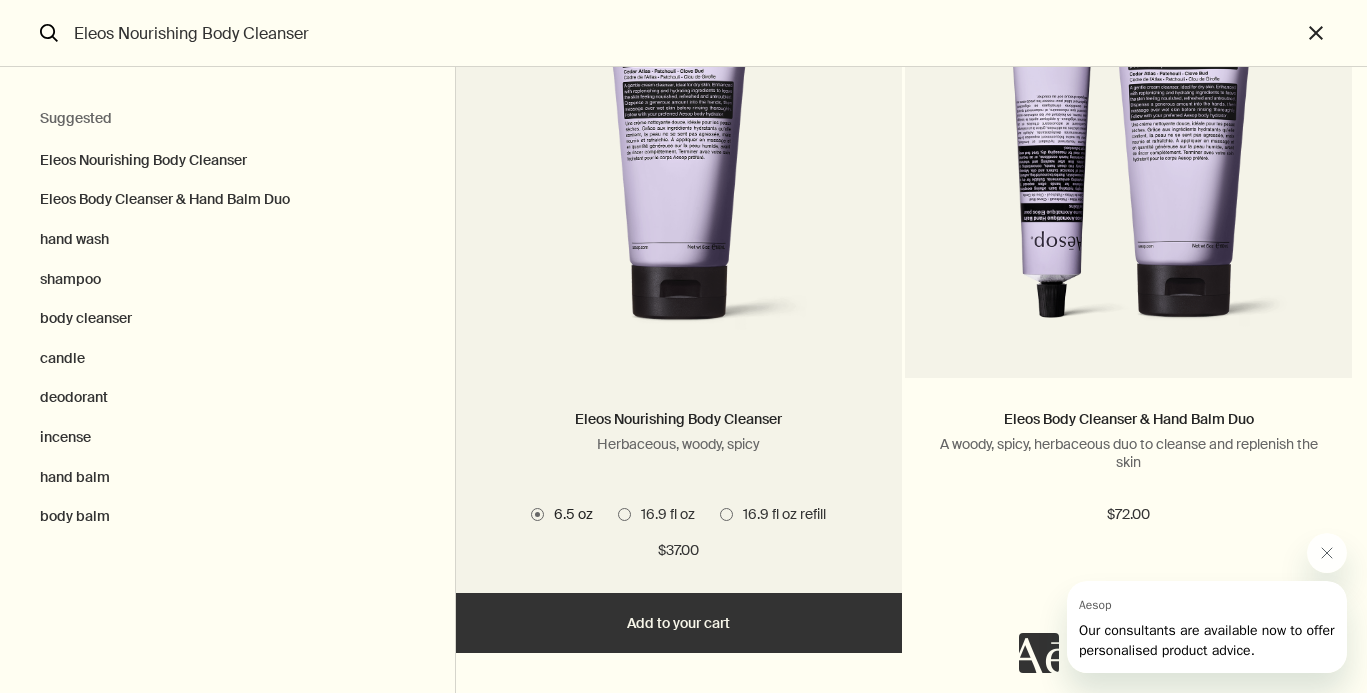 scroll, scrollTop: 225, scrollLeft: 0, axis: vertical 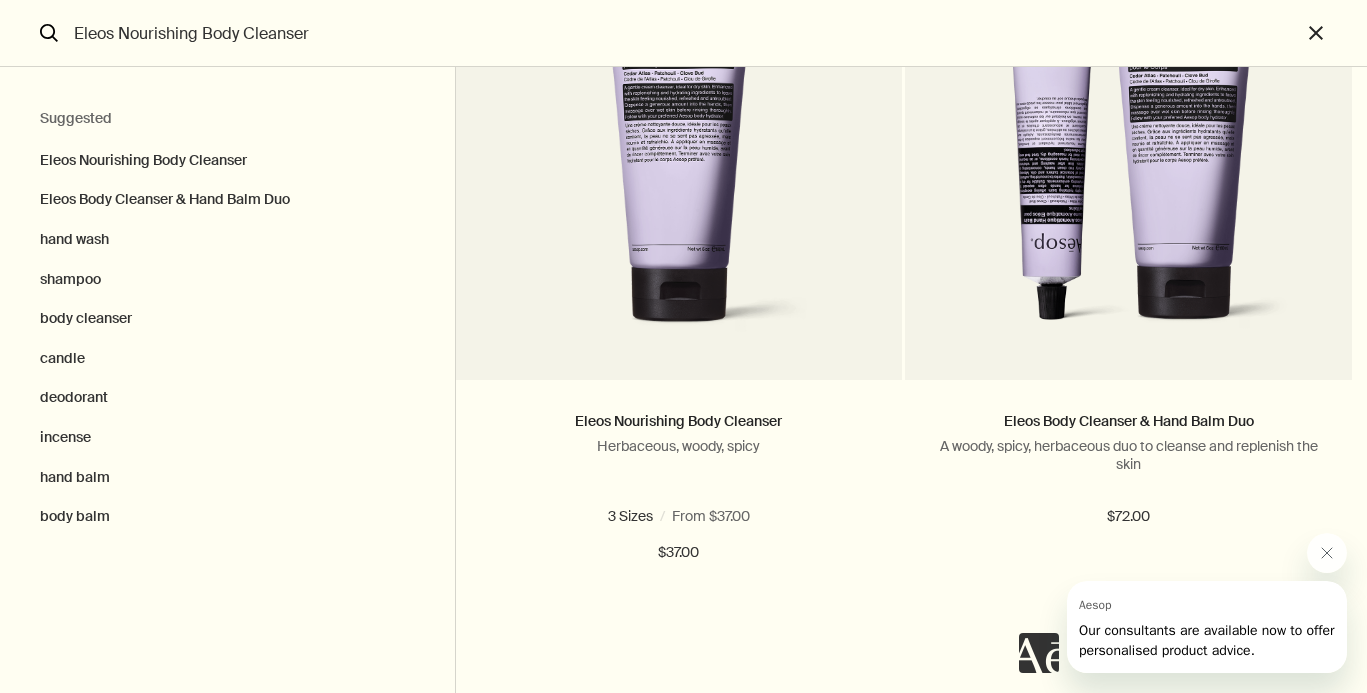 click on "Eleos Nourishing Body Cleanser" at bounding box center (683, 33) 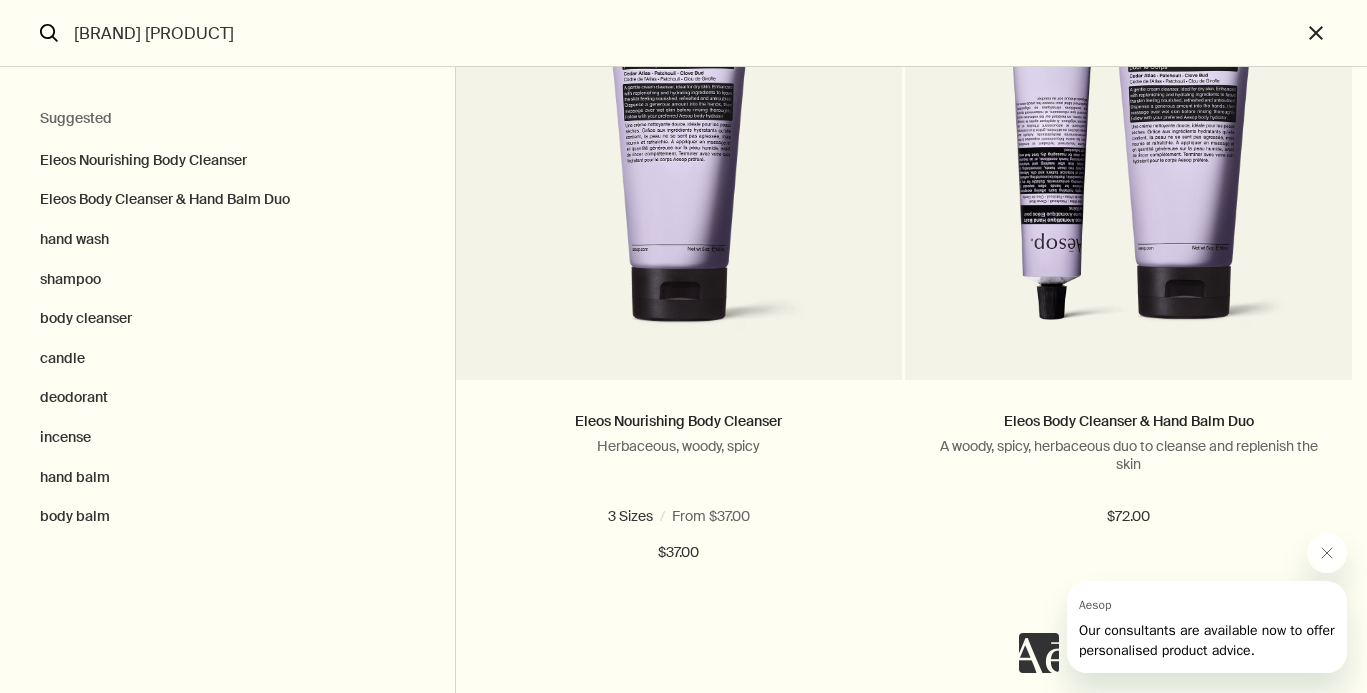 scroll, scrollTop: 0, scrollLeft: 0, axis: both 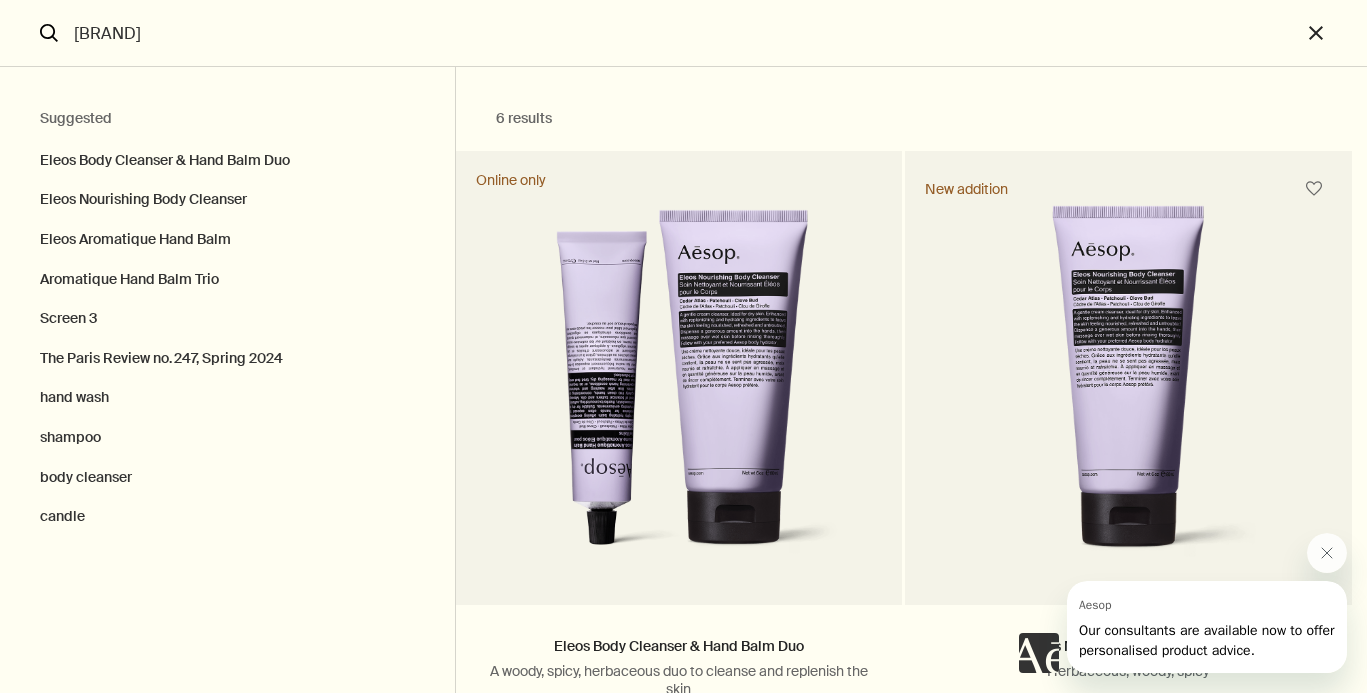 type on "Eleos" 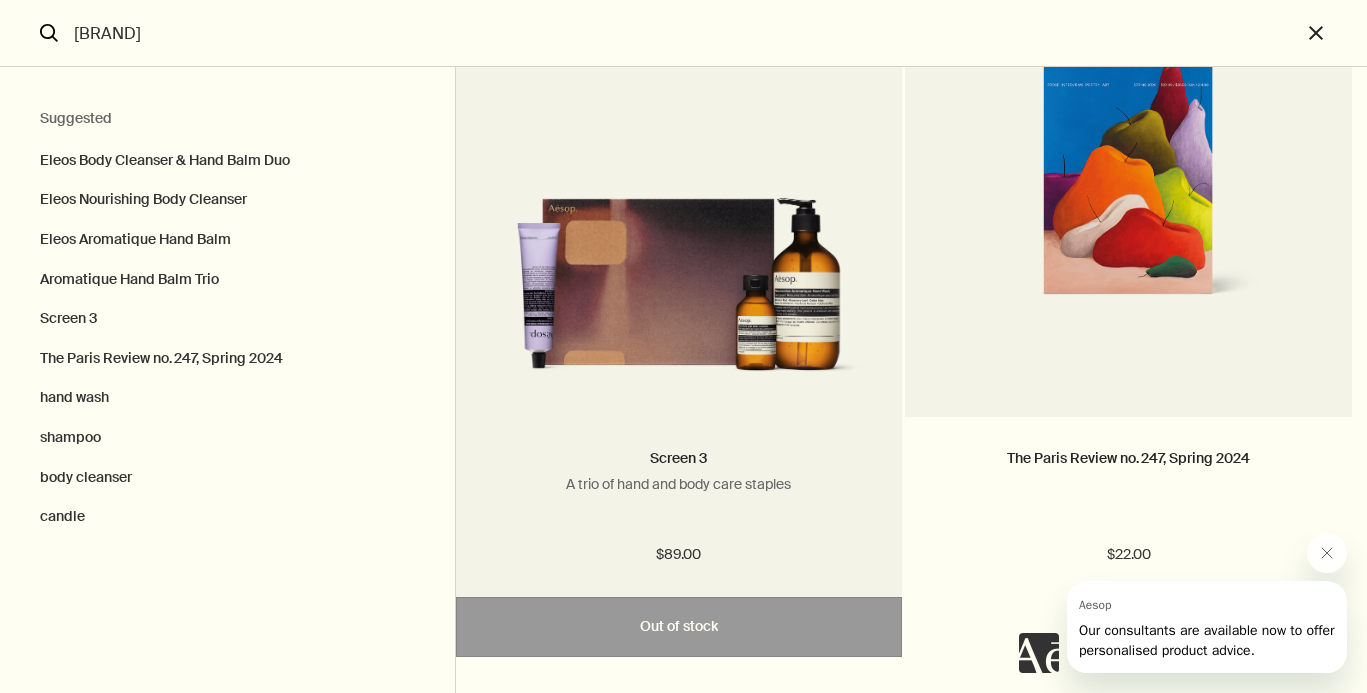 scroll, scrollTop: 1651, scrollLeft: 0, axis: vertical 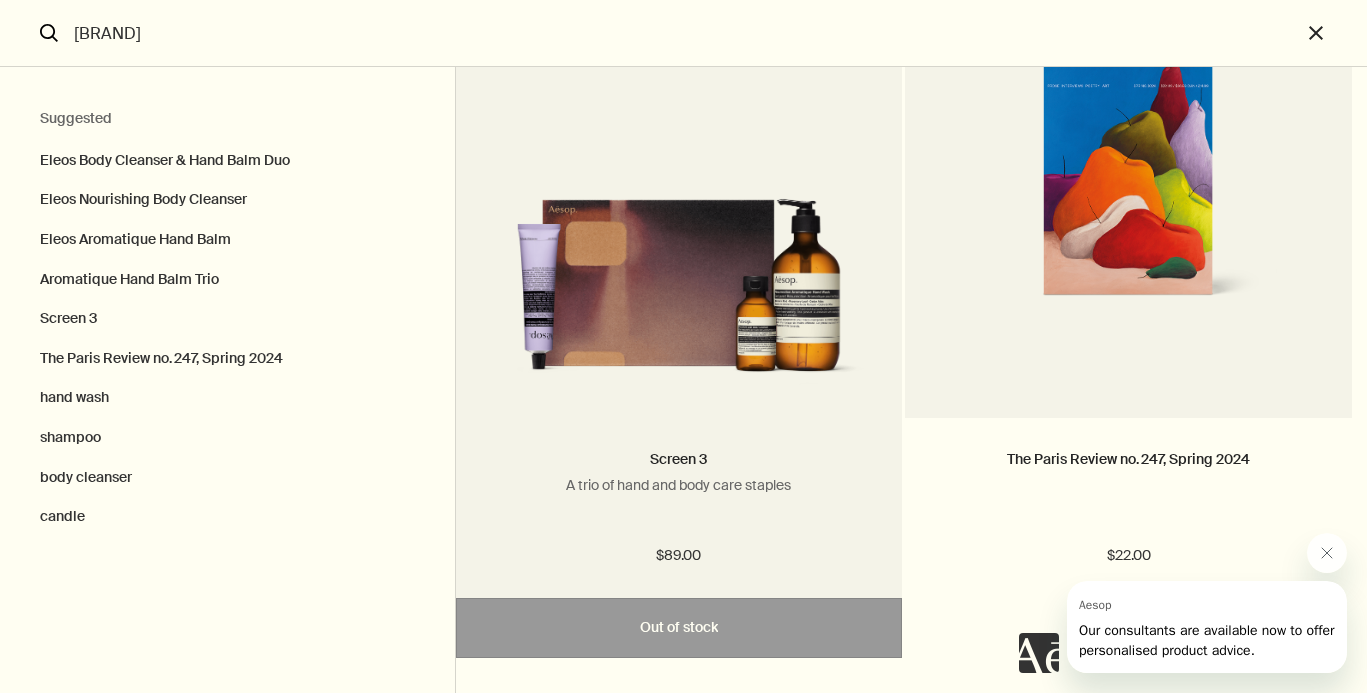 click at bounding box center [679, 271] 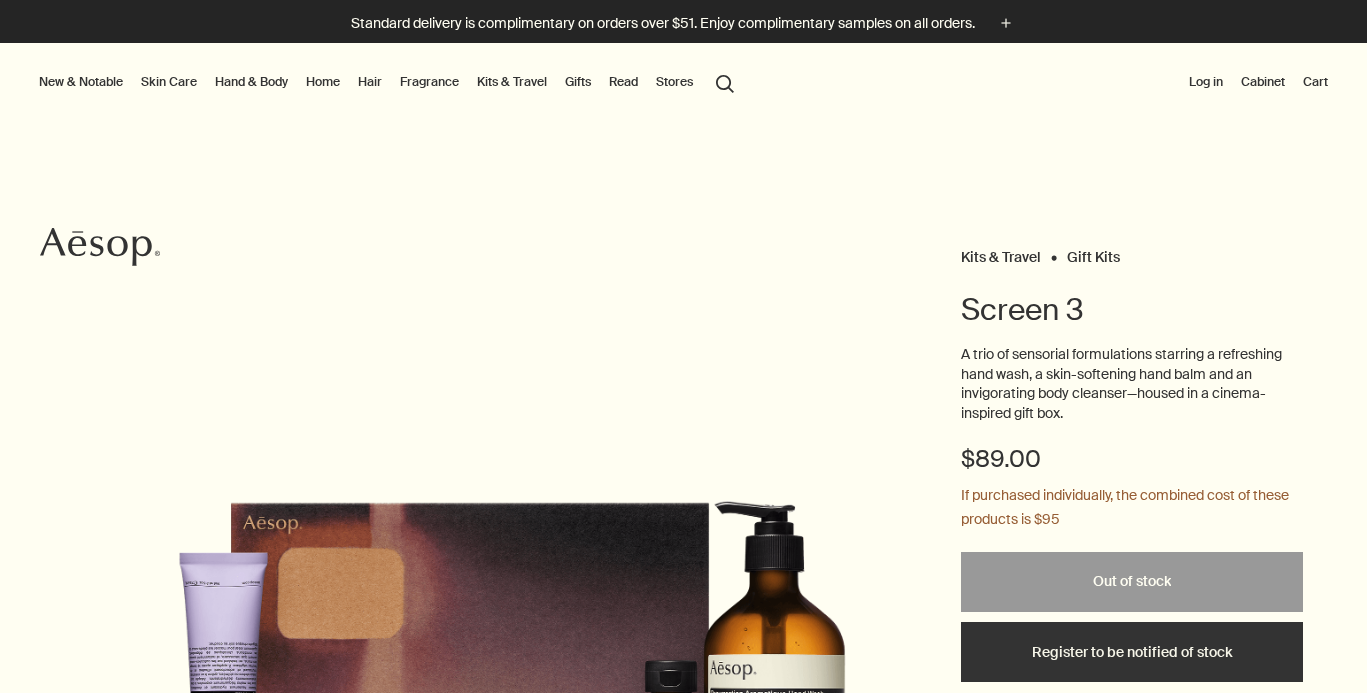 scroll, scrollTop: 0, scrollLeft: 0, axis: both 